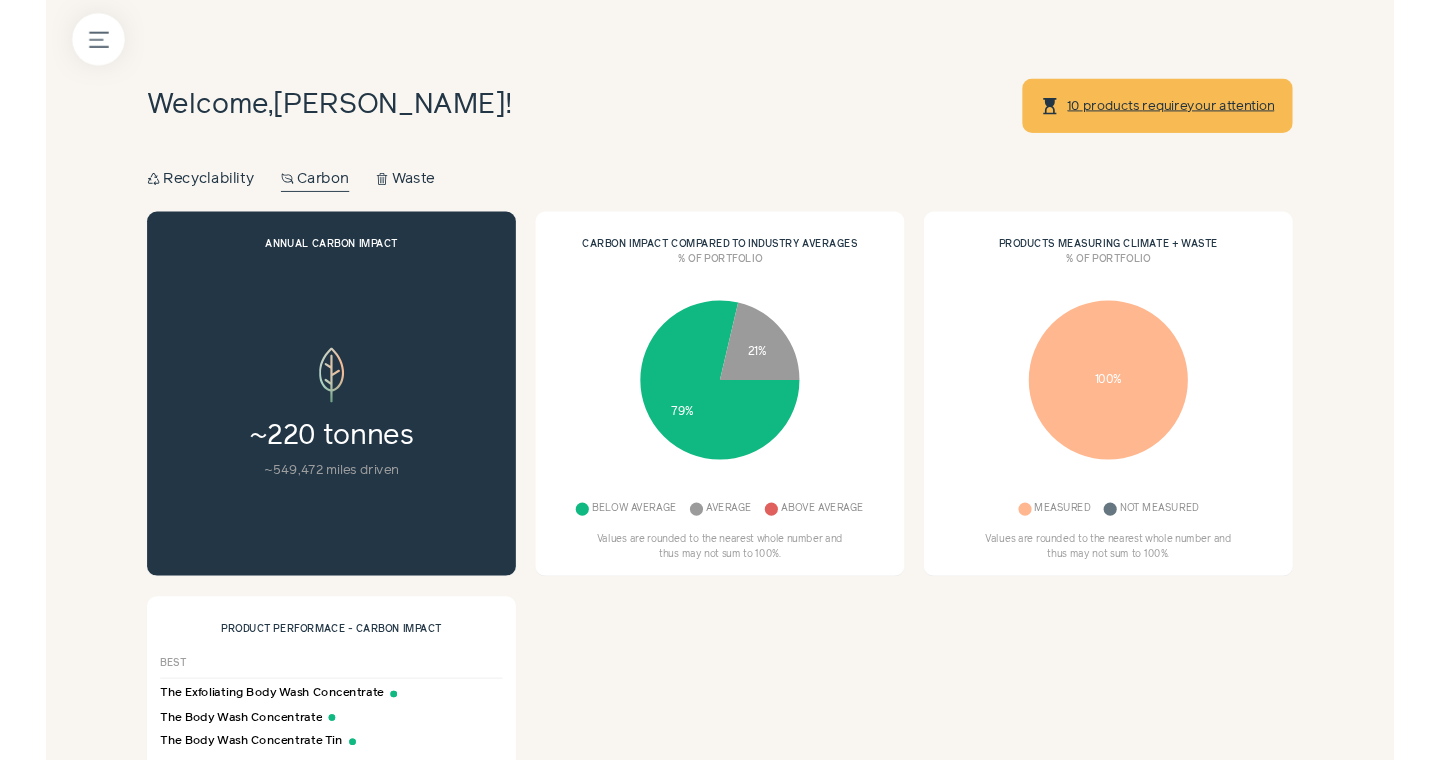 scroll, scrollTop: 0, scrollLeft: 0, axis: both 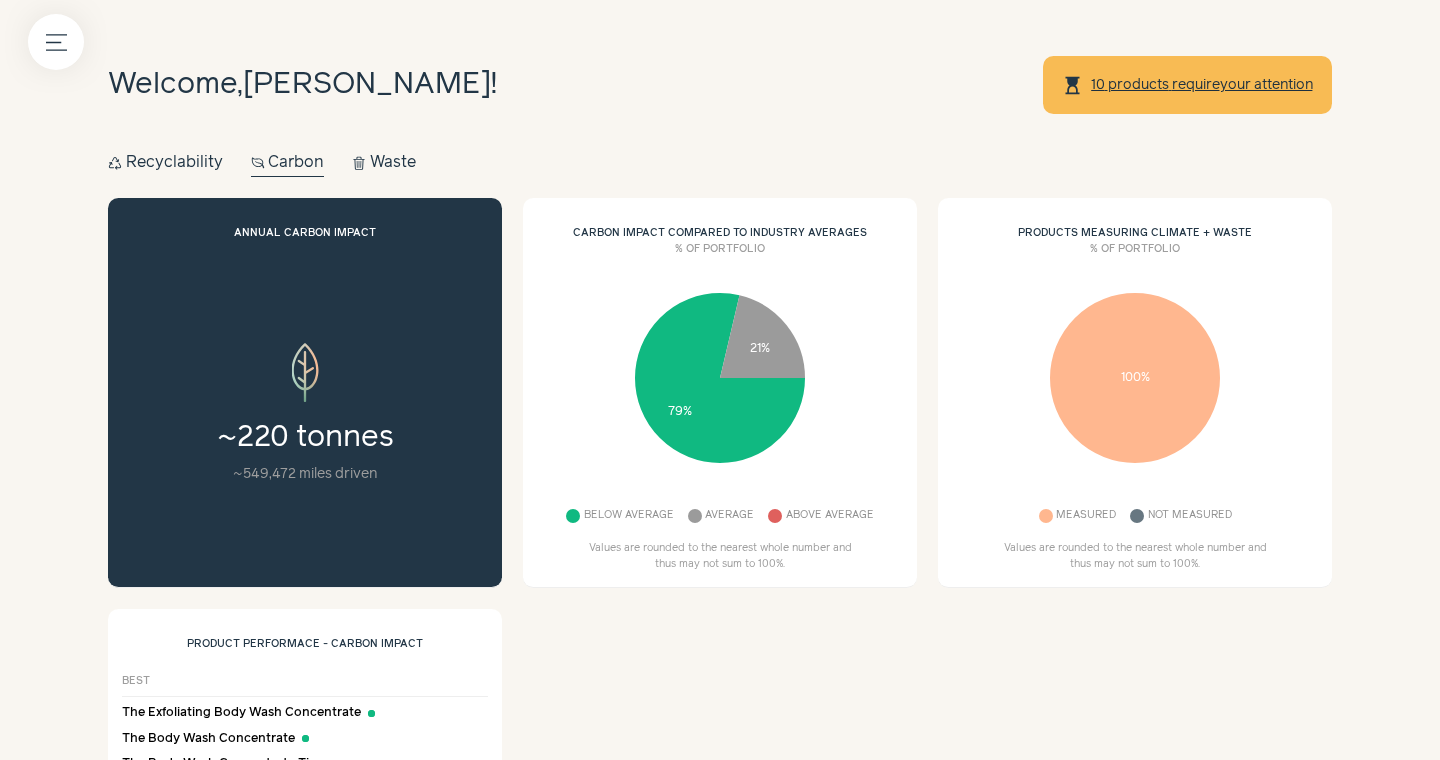 click on "Recycle
Recyclability" at bounding box center [165, 163] 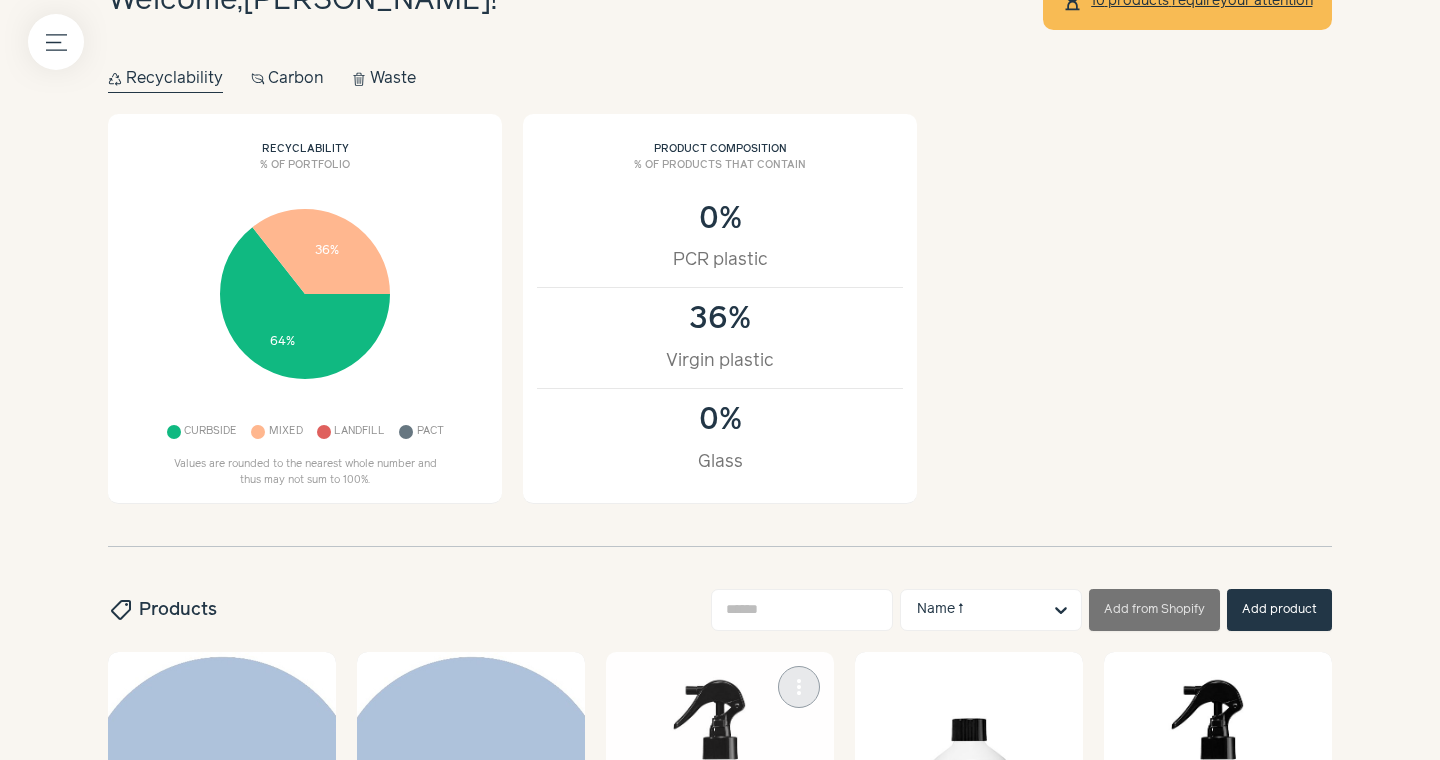 scroll, scrollTop: 107, scrollLeft: 0, axis: vertical 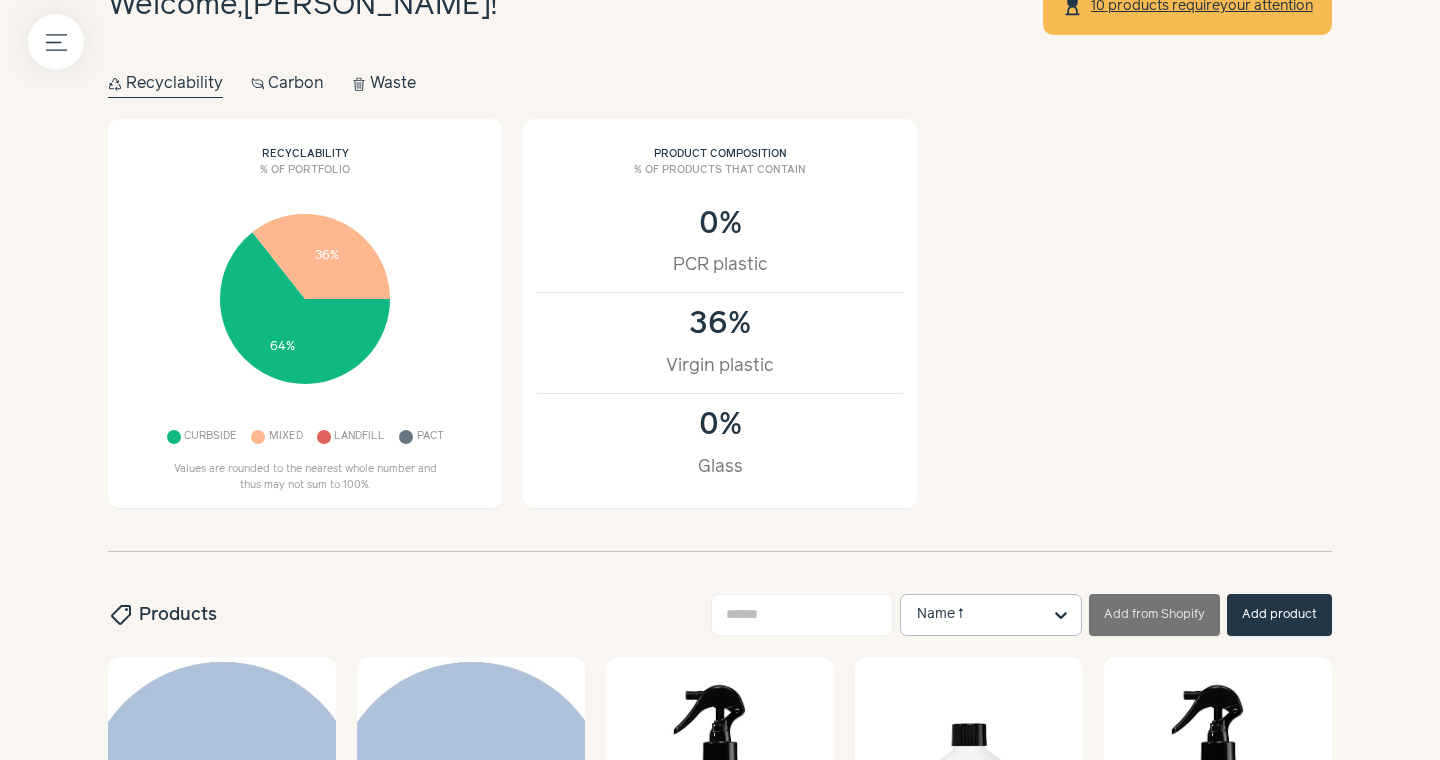 click 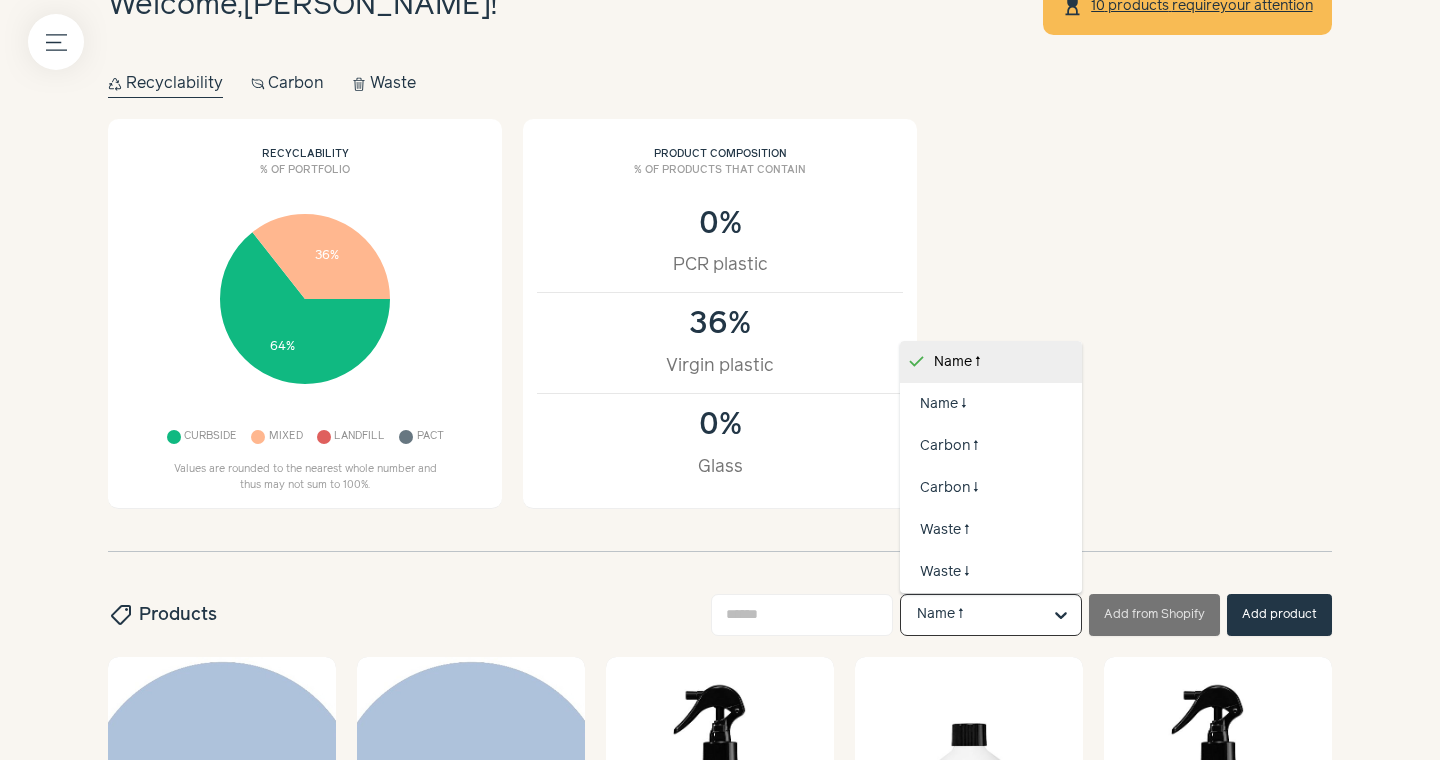 click 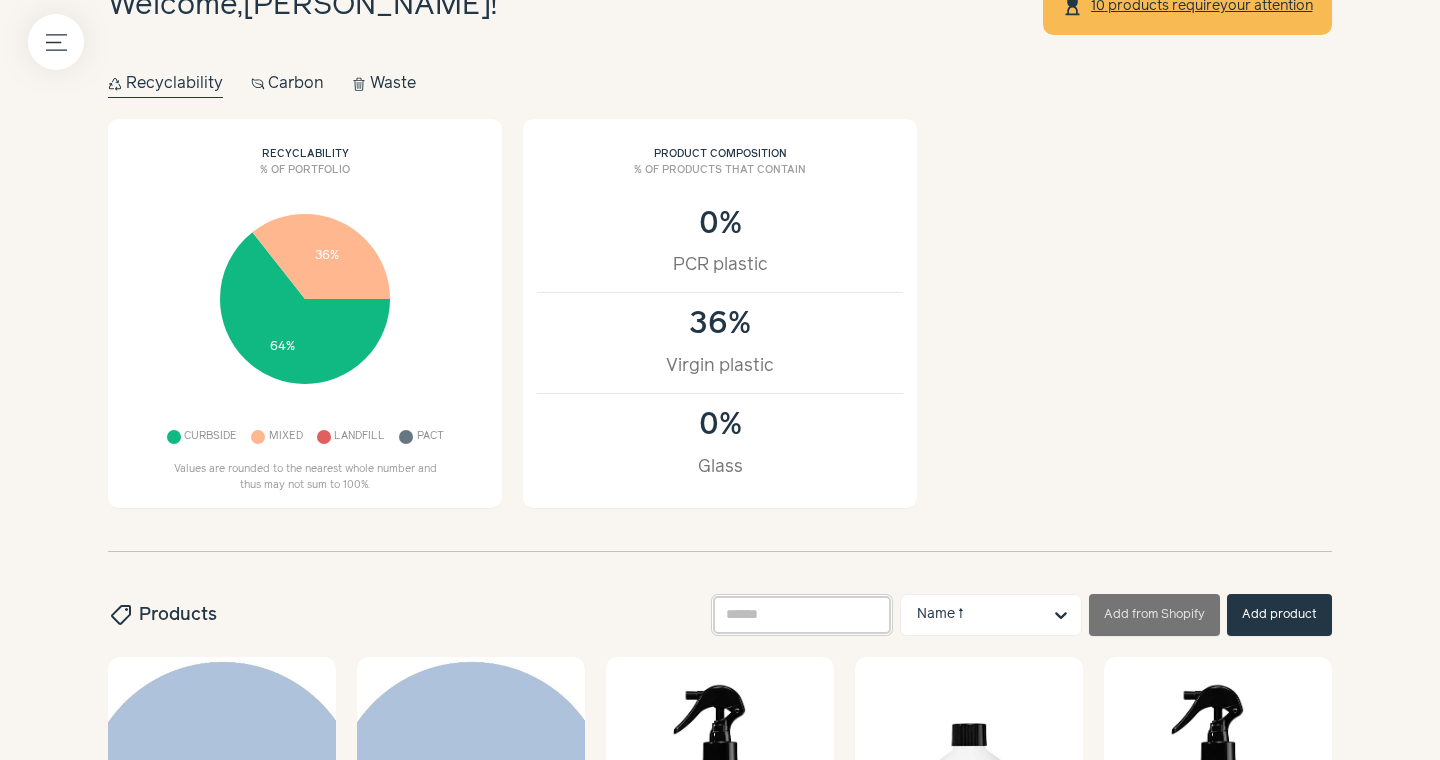 click at bounding box center [802, 615] 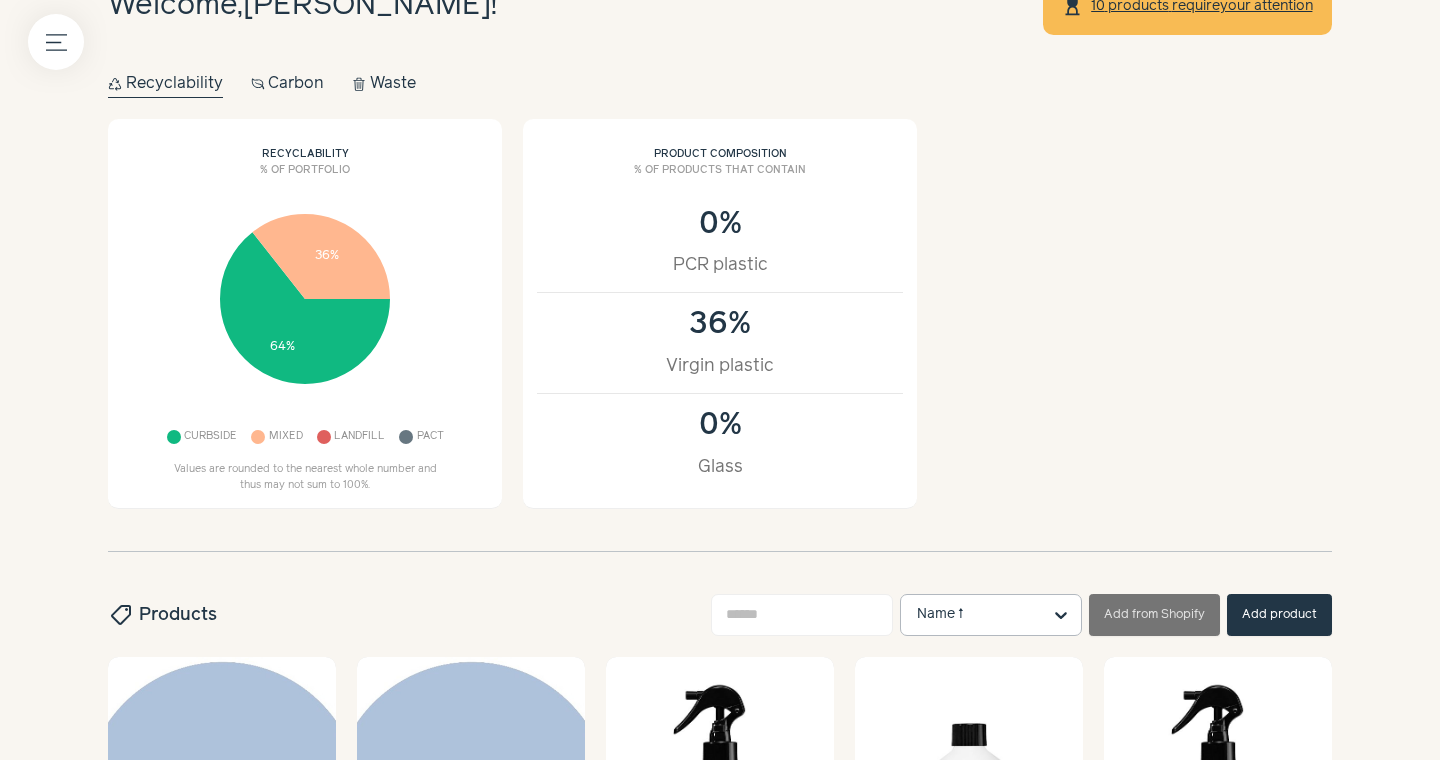 click 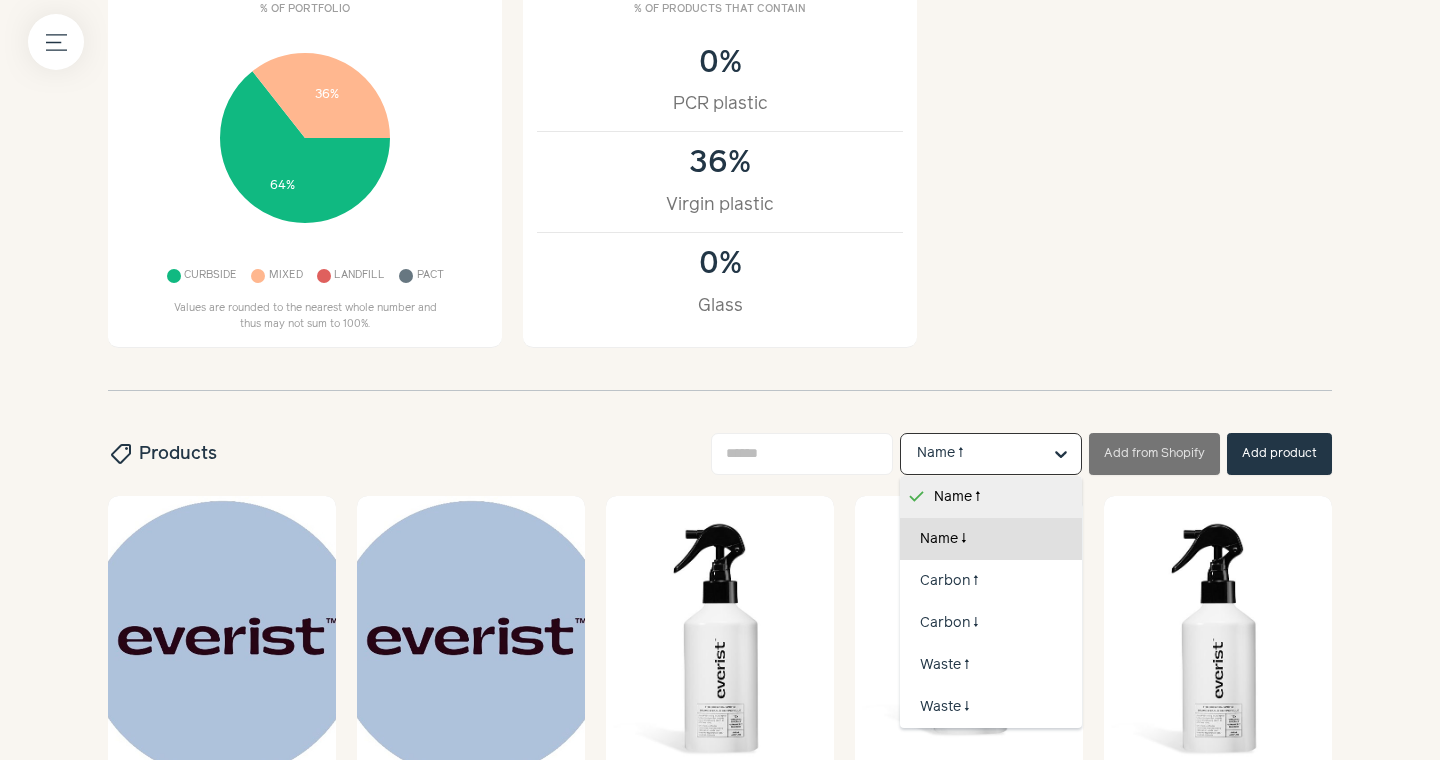 scroll, scrollTop: 223, scrollLeft: 0, axis: vertical 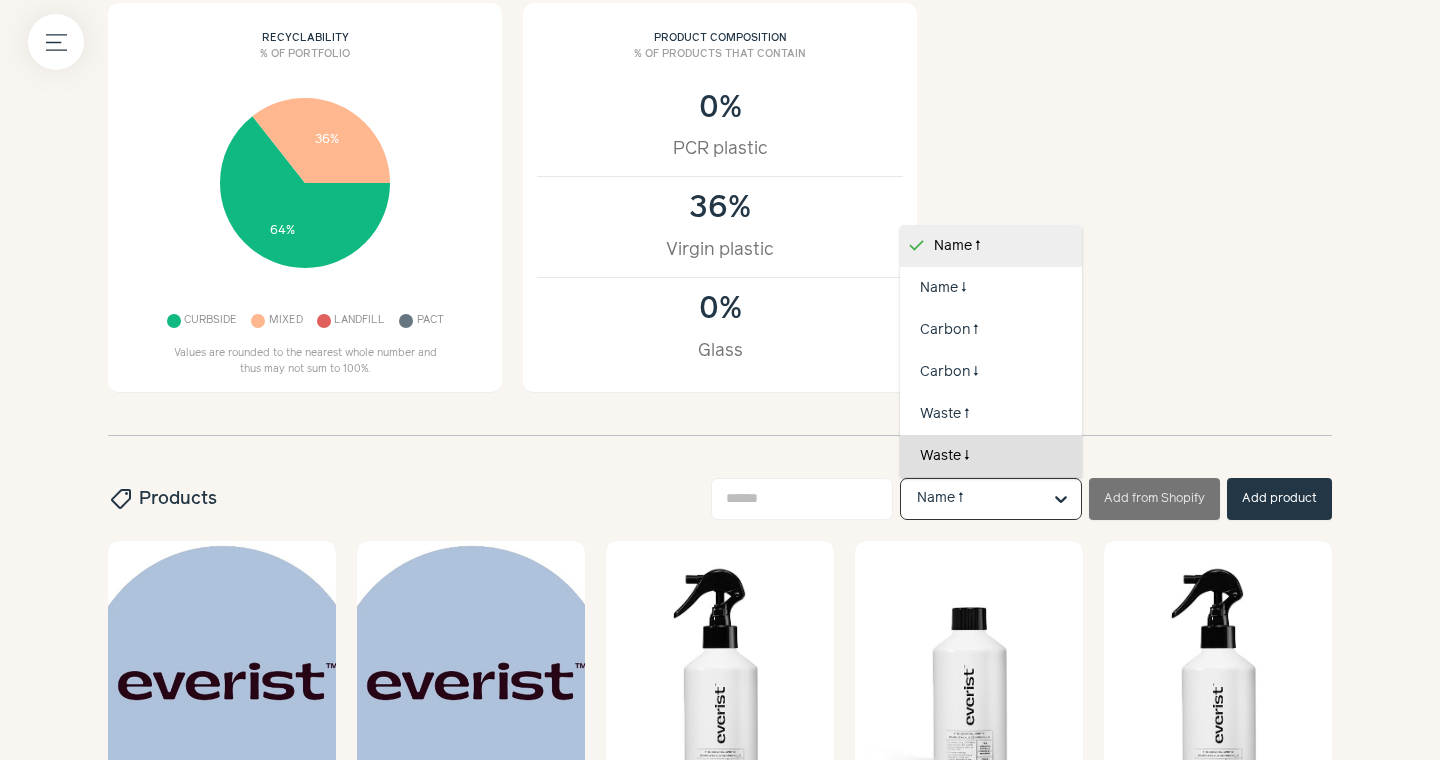 click 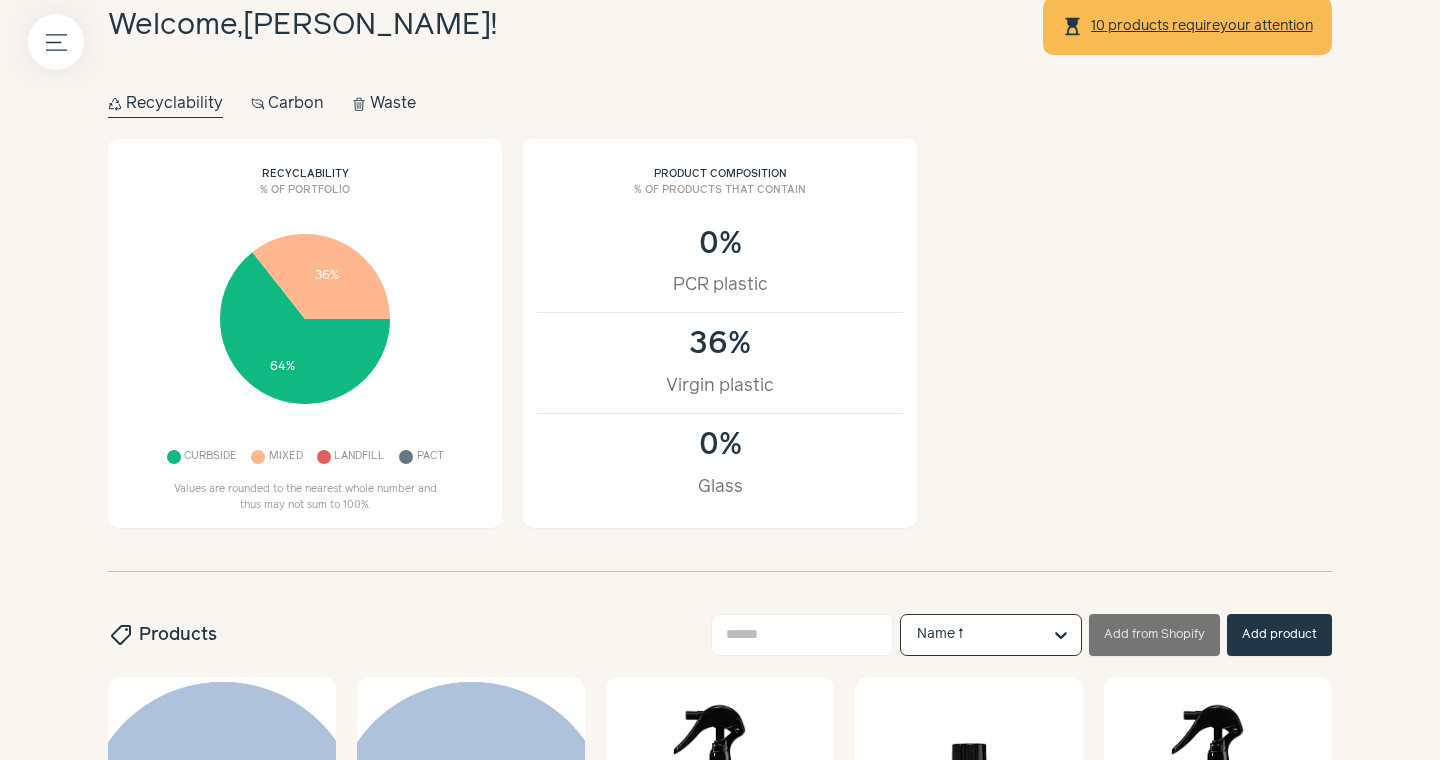 scroll, scrollTop: 0, scrollLeft: 0, axis: both 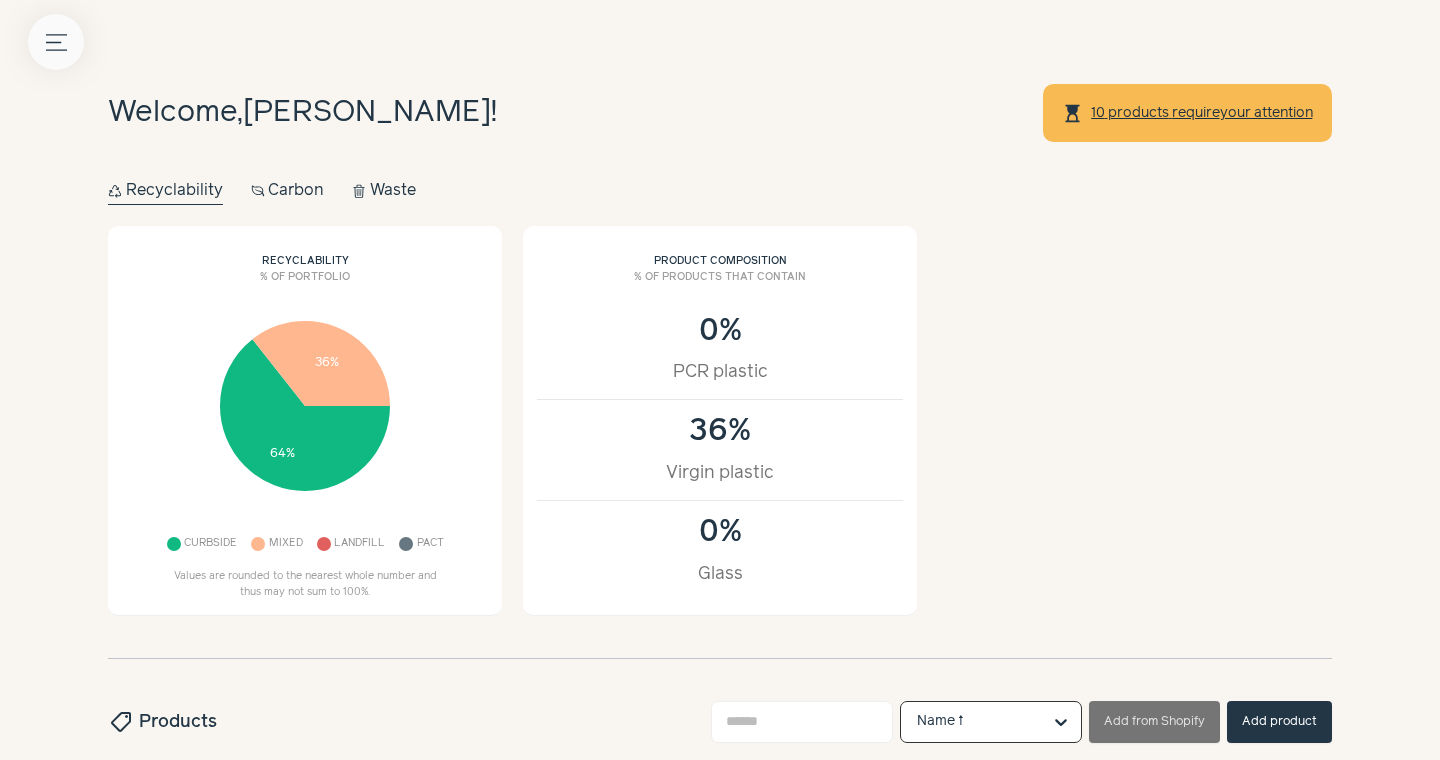 click 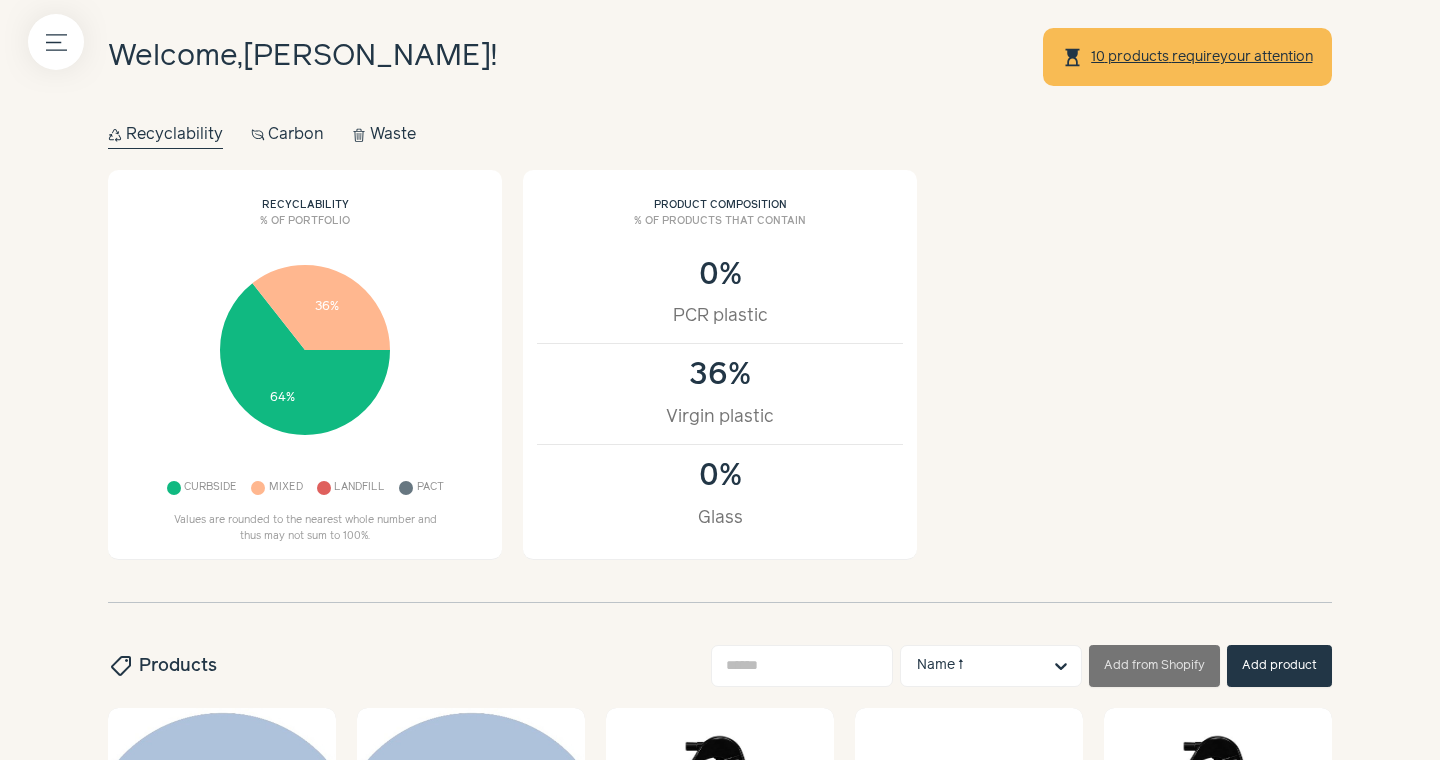 scroll, scrollTop: 55, scrollLeft: 0, axis: vertical 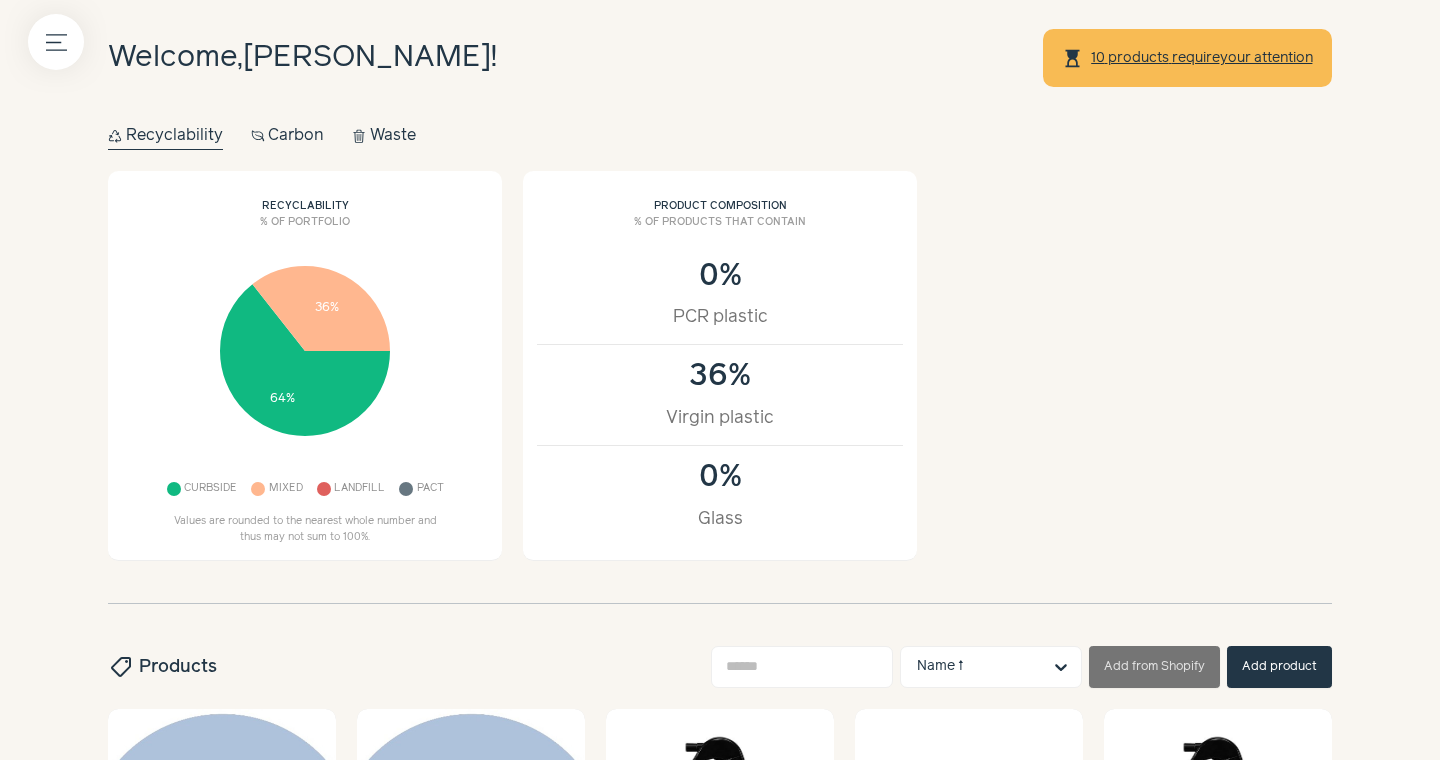 click at bounding box center [720, 380] 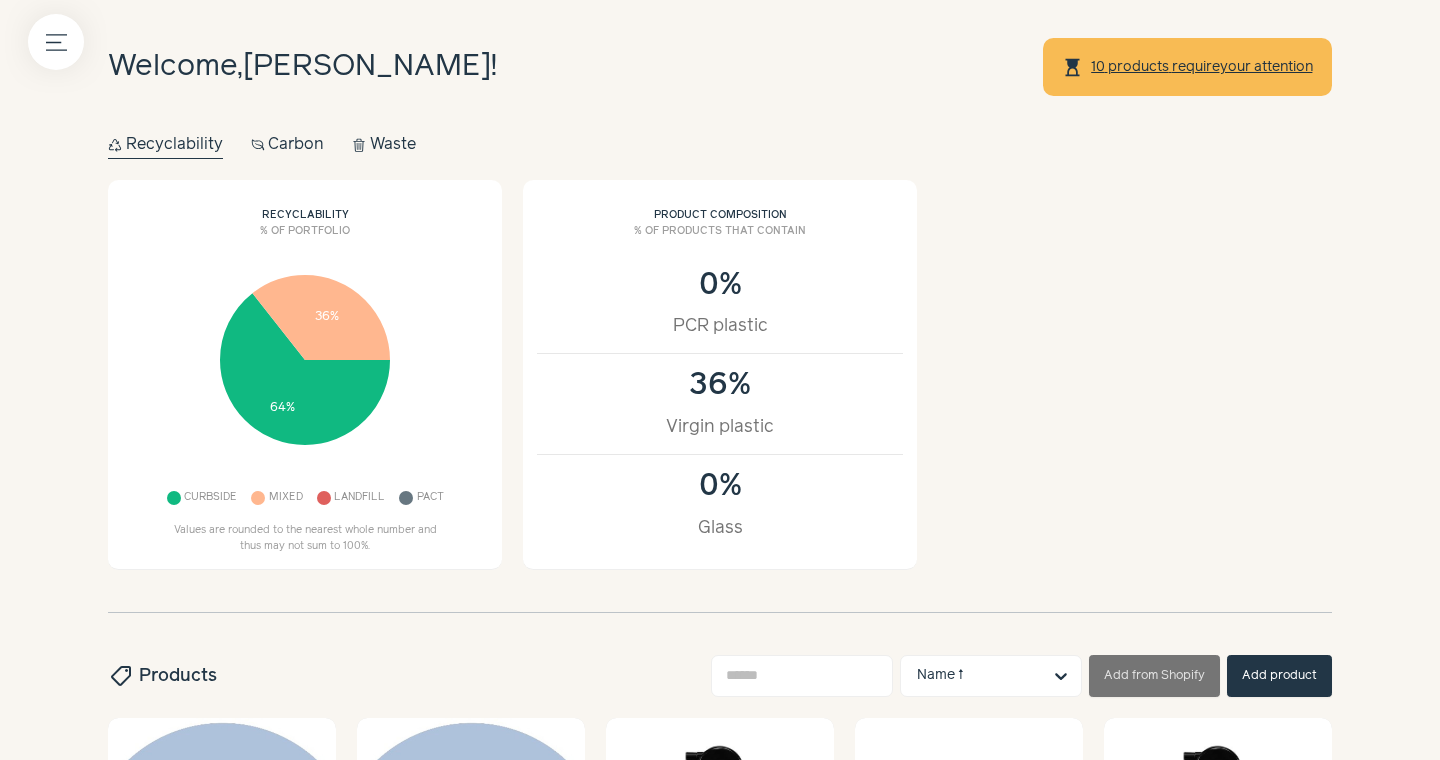 scroll, scrollTop: 45, scrollLeft: 0, axis: vertical 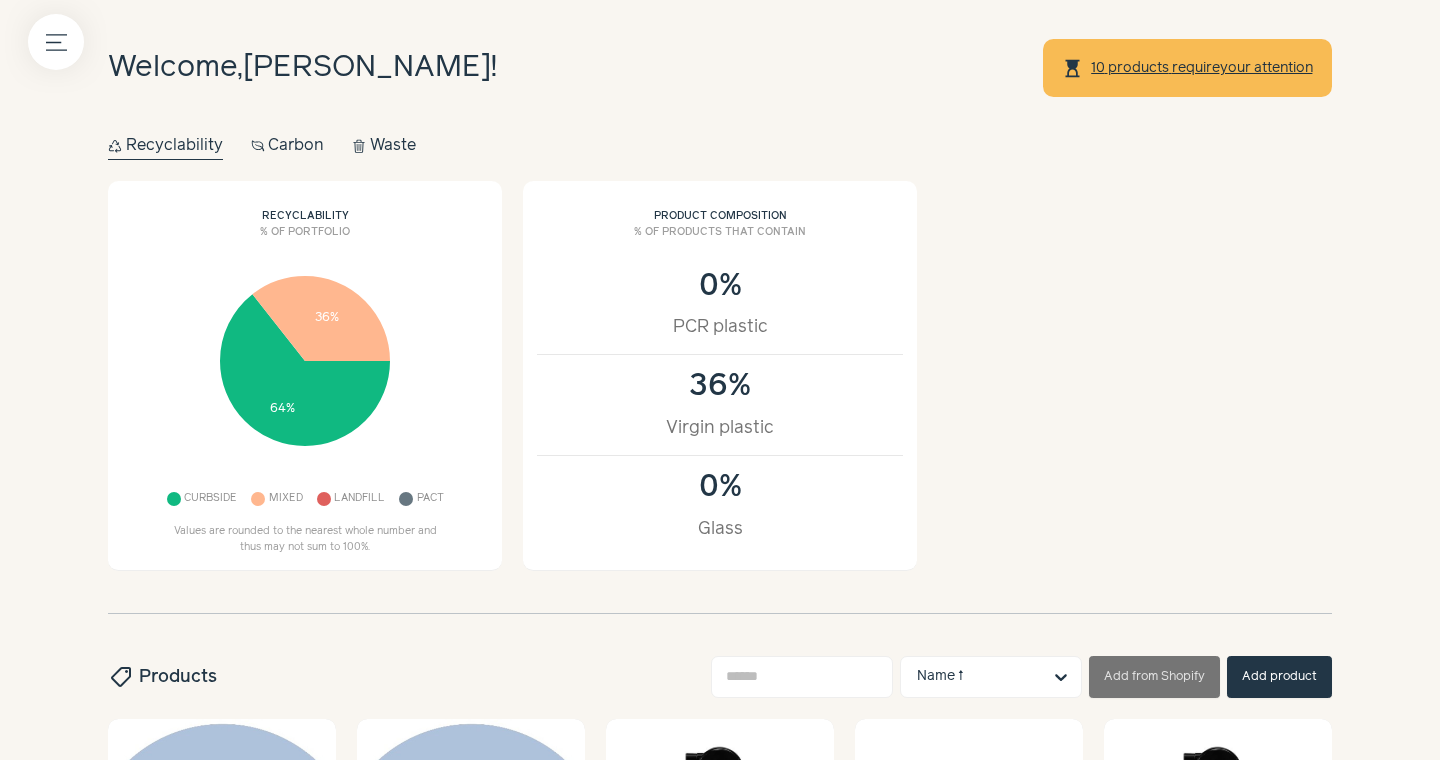 click on "Carbon
Carbon" at bounding box center [288, 146] 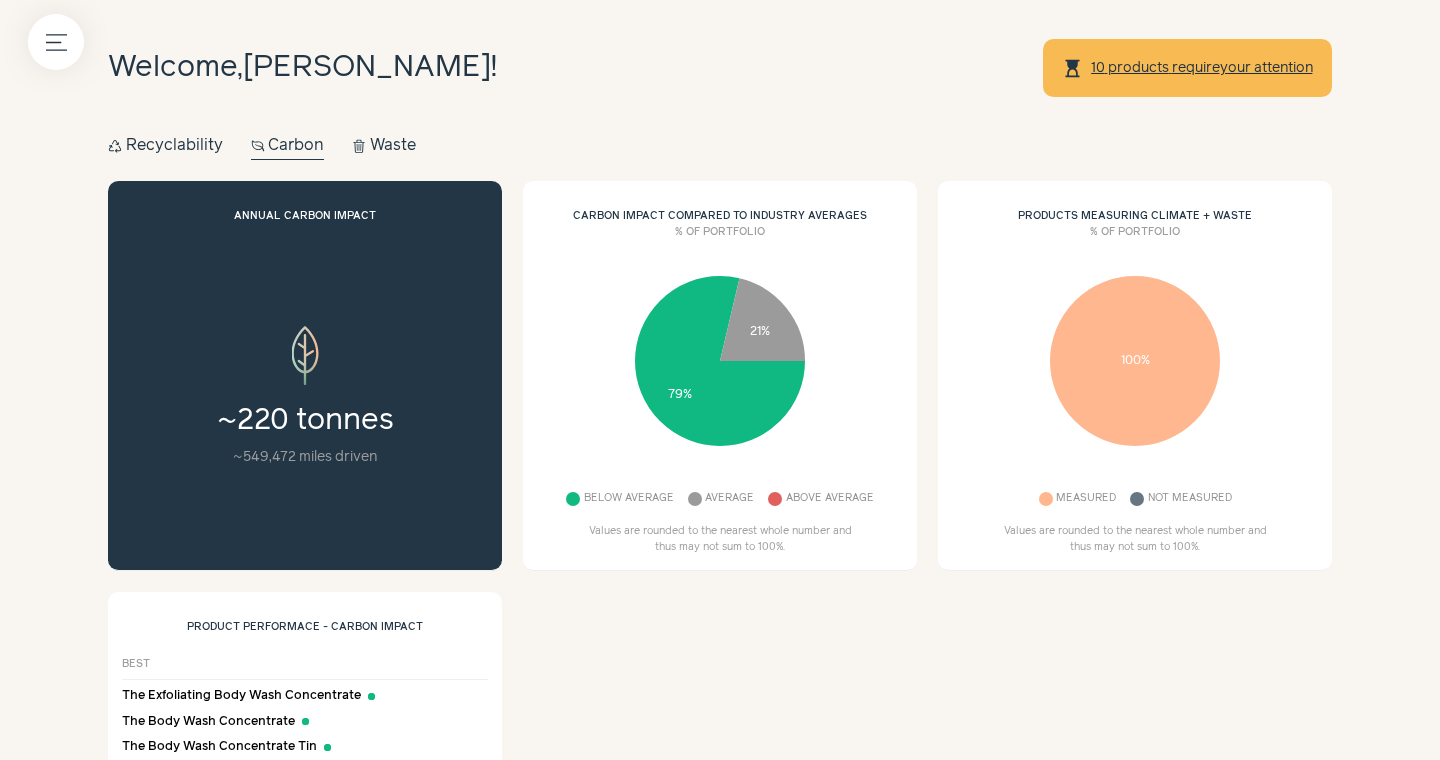 click on "Waste
Waste" at bounding box center (384, 146) 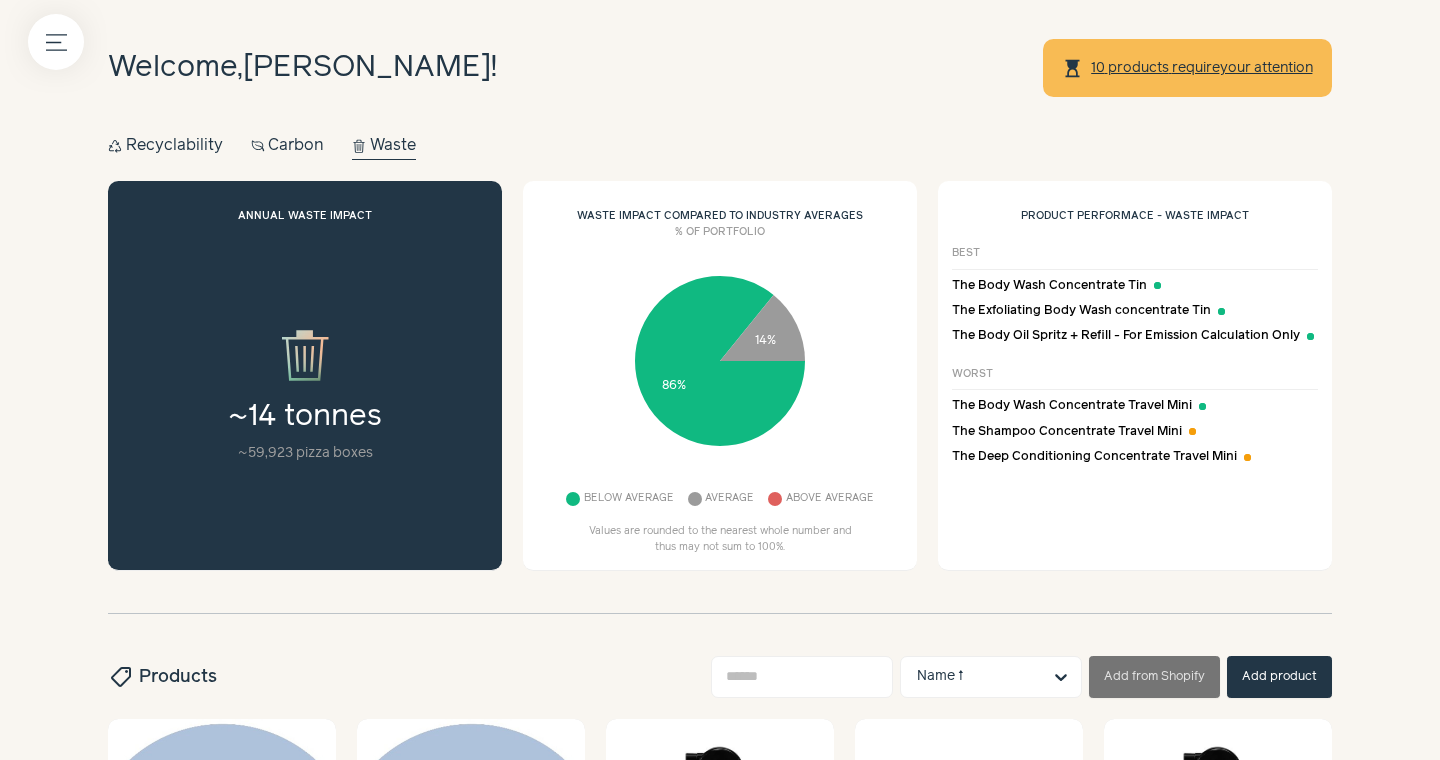 click on "Carbon
Carbon" at bounding box center (288, 146) 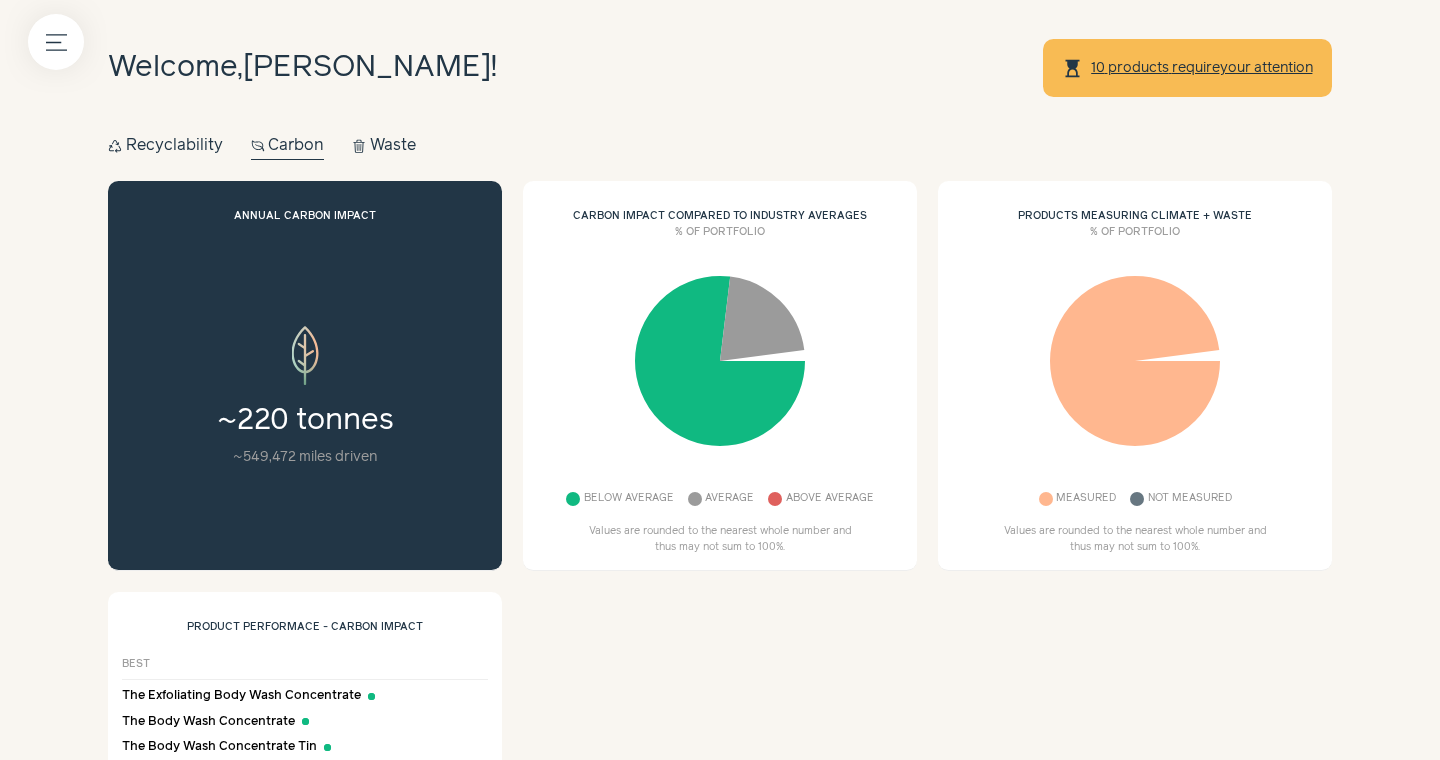 click on "Recycle
Recyclability" at bounding box center (165, 146) 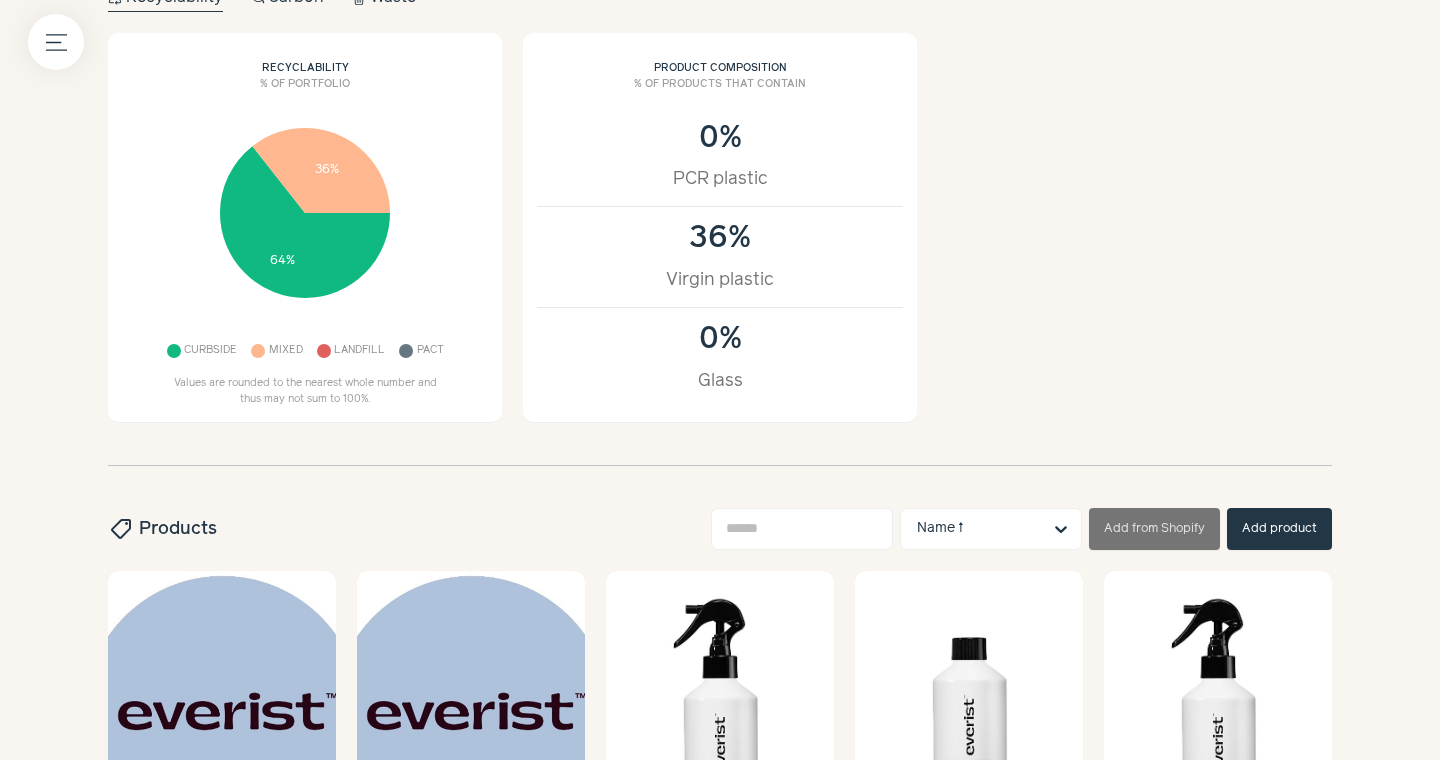 scroll, scrollTop: 0, scrollLeft: 0, axis: both 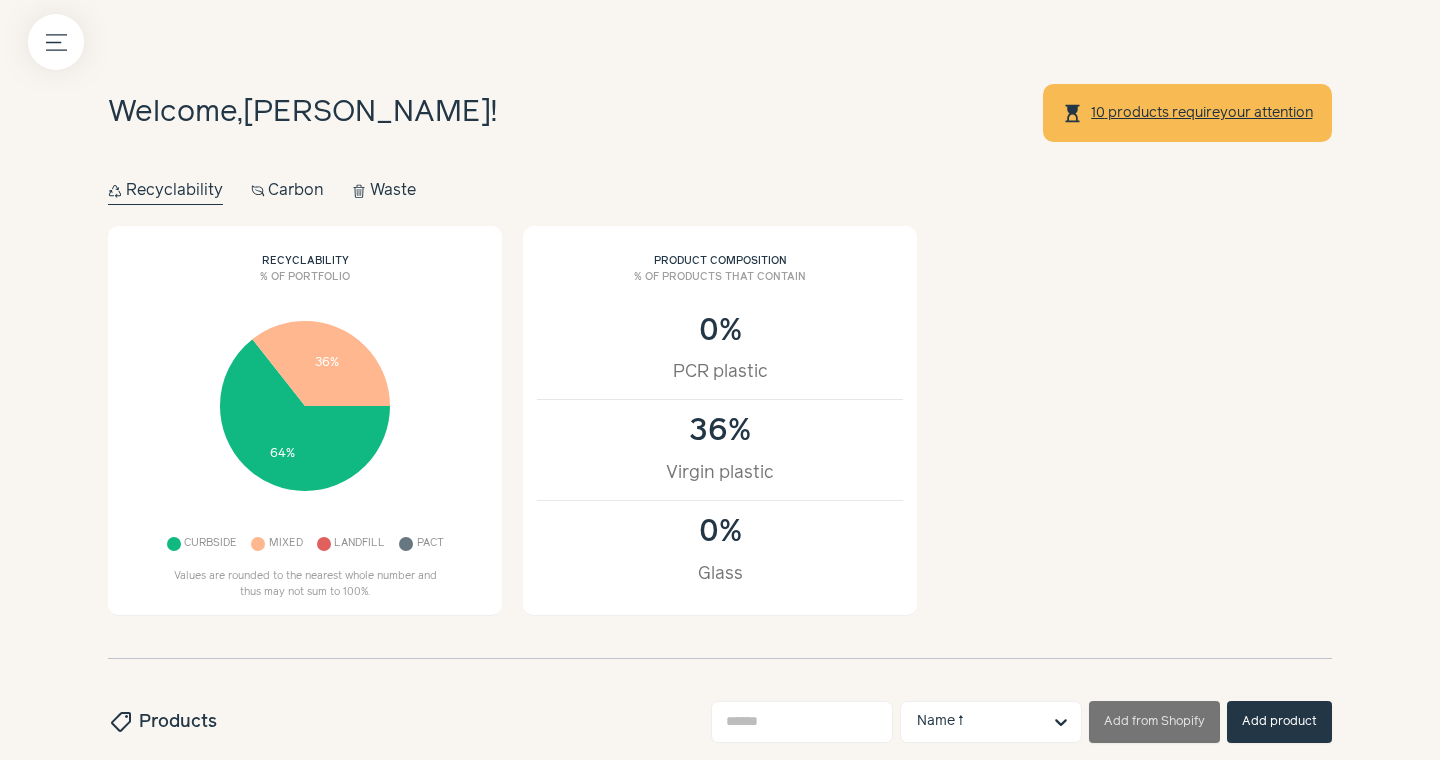 click on "Carbon
Carbon" at bounding box center (288, 191) 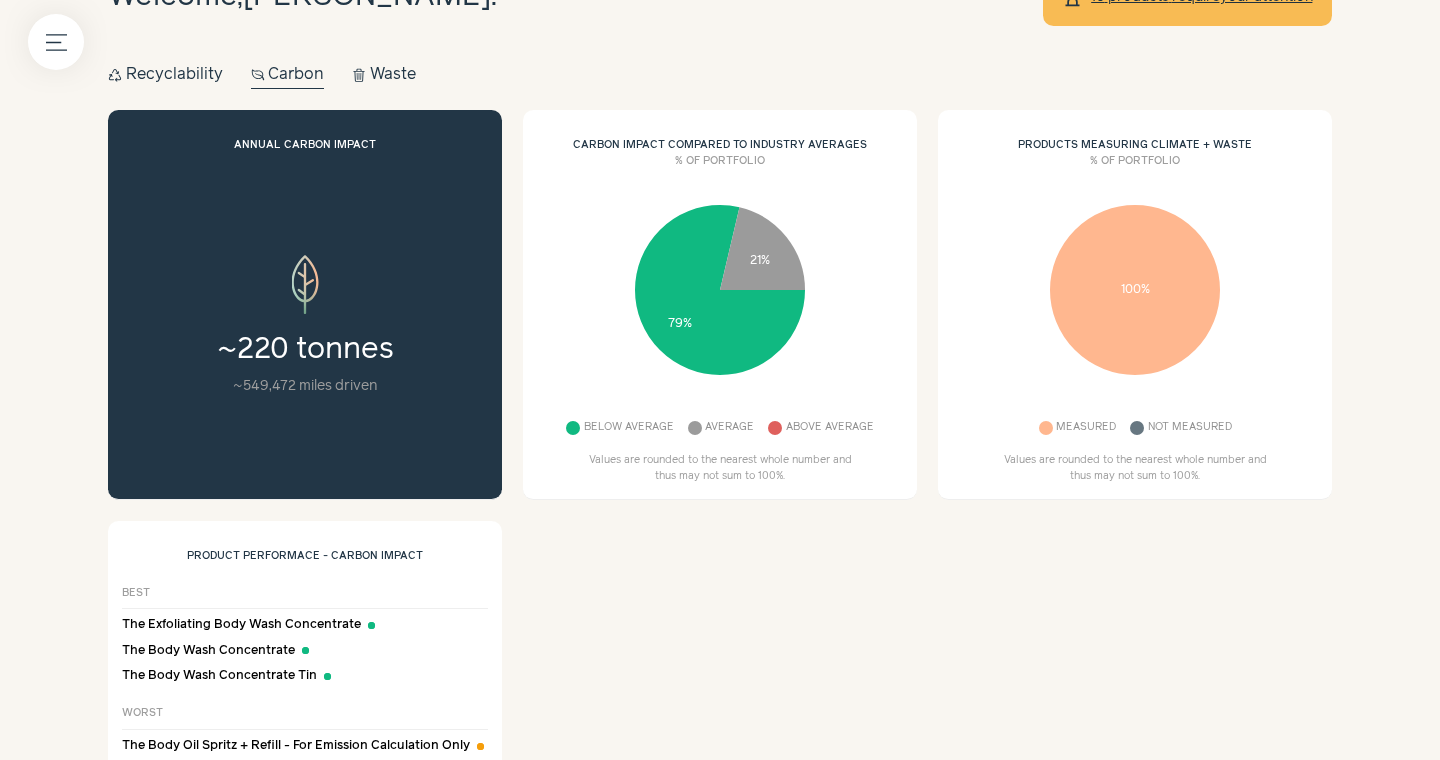 scroll, scrollTop: 54, scrollLeft: 0, axis: vertical 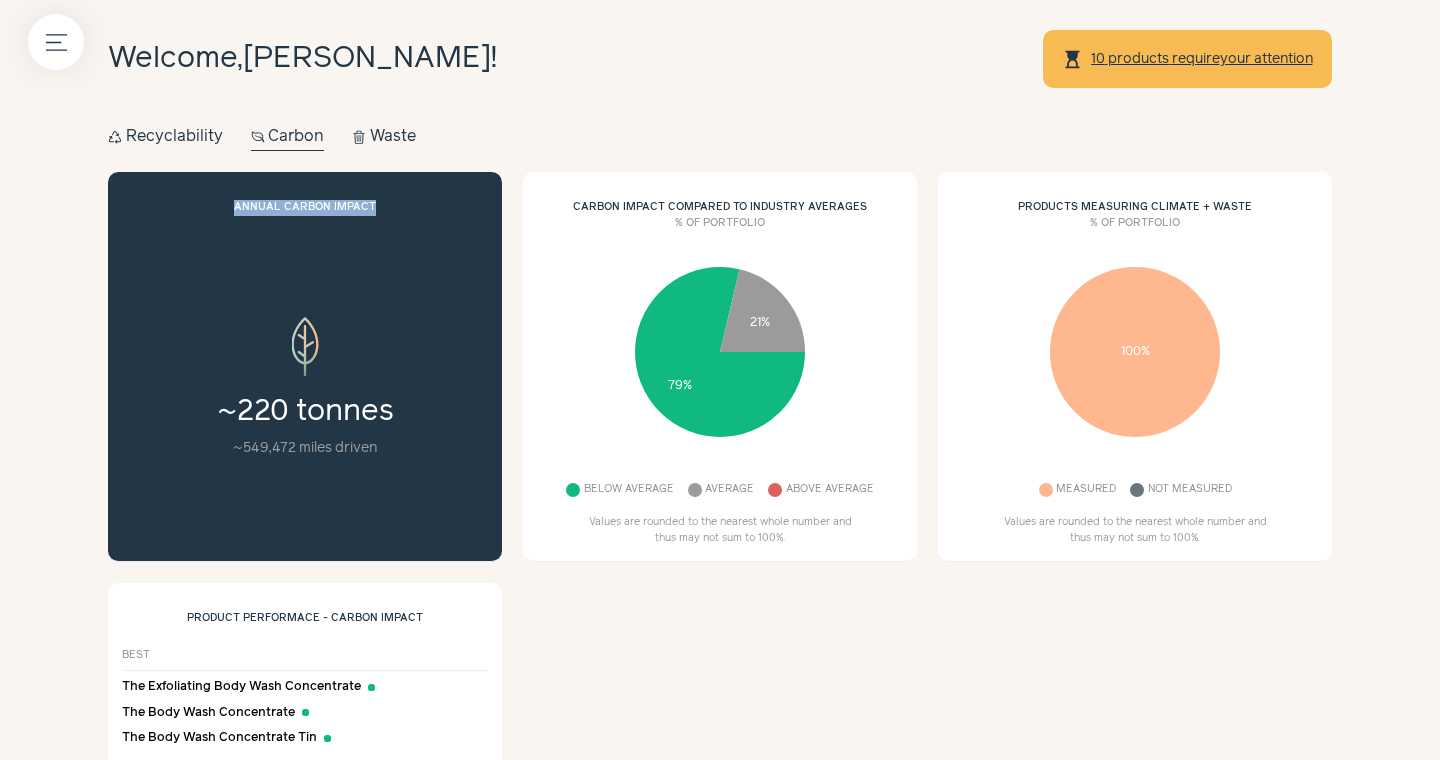drag, startPoint x: 227, startPoint y: 205, endPoint x: 411, endPoint y: 203, distance: 184.01086 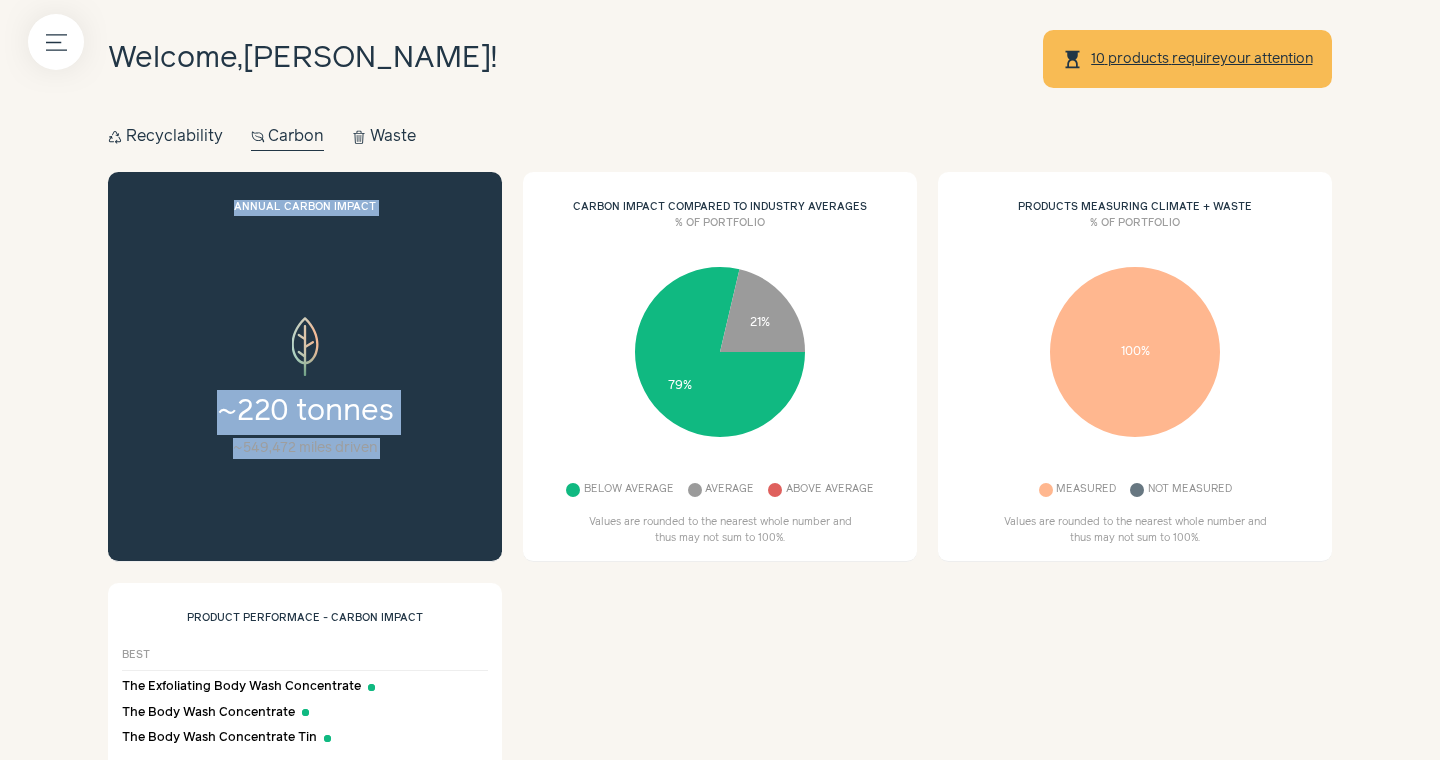 drag, startPoint x: 231, startPoint y: 213, endPoint x: 446, endPoint y: 470, distance: 335.07312 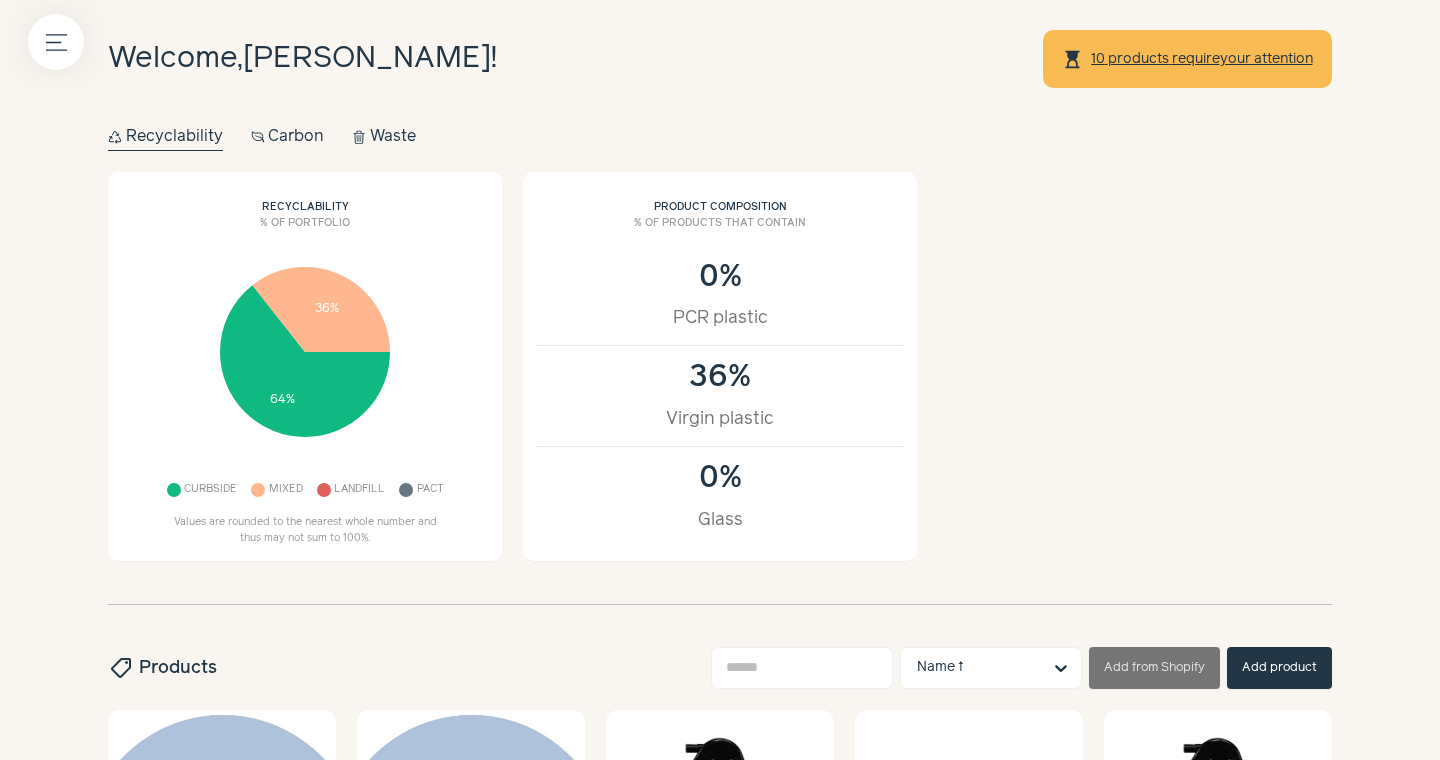 scroll, scrollTop: 78, scrollLeft: 0, axis: vertical 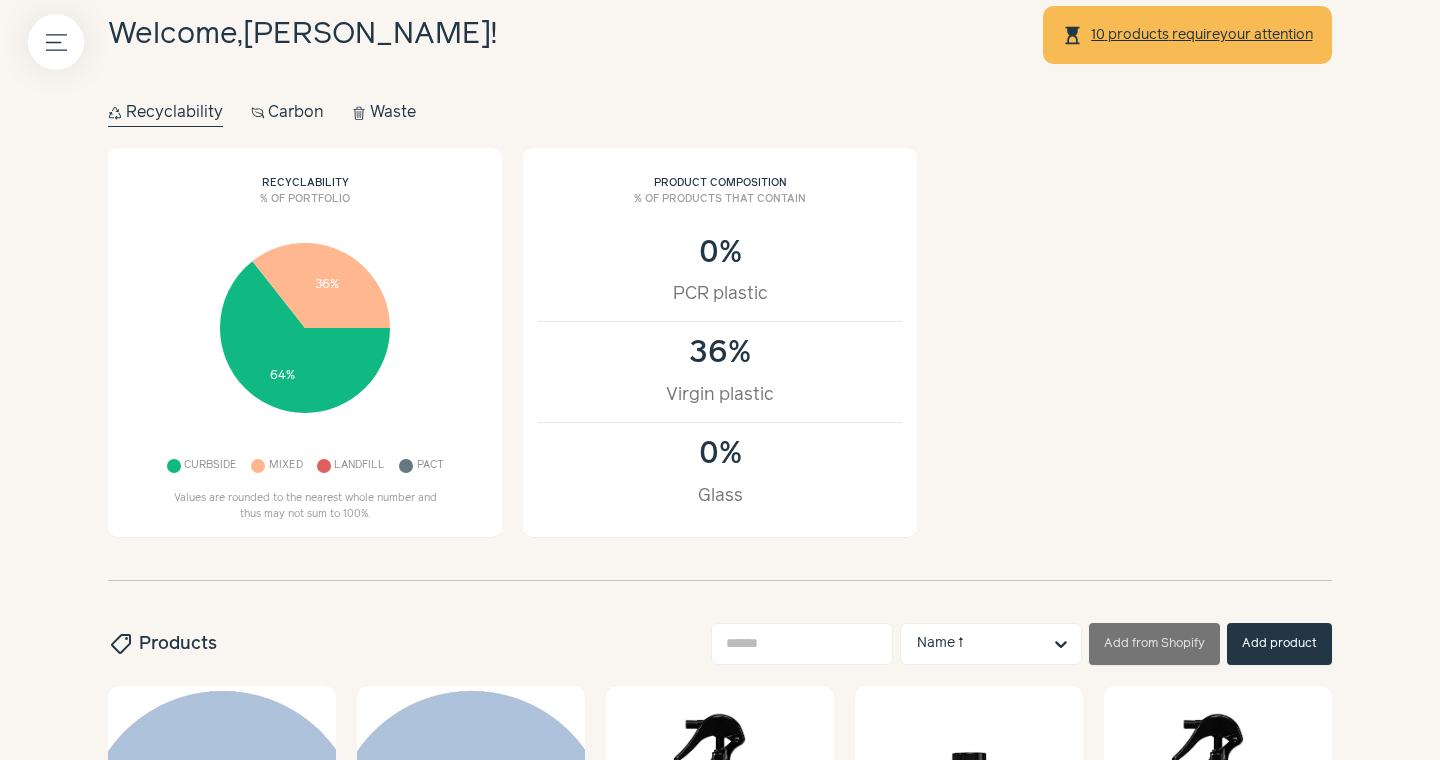 click on "Waste
Waste" at bounding box center [384, 113] 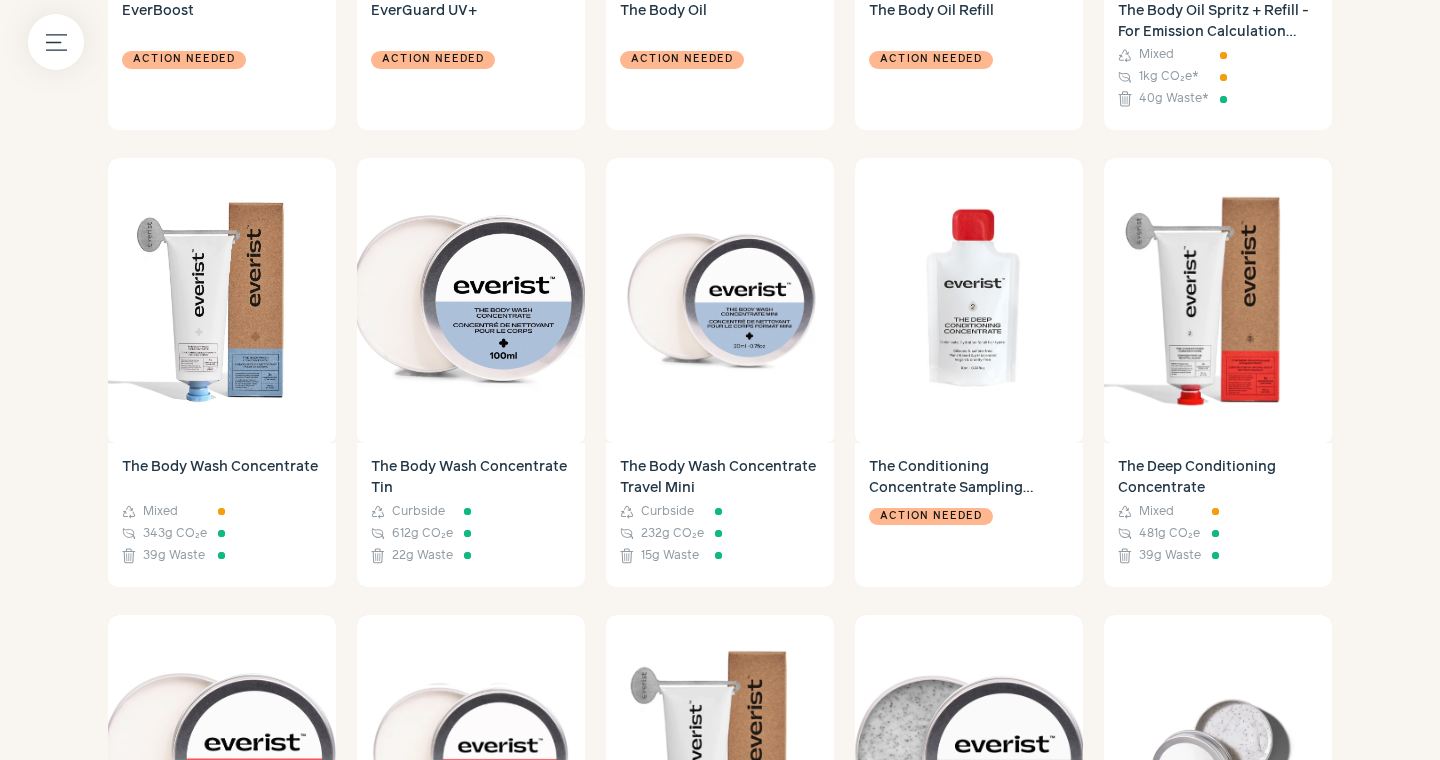 scroll, scrollTop: 1064, scrollLeft: 0, axis: vertical 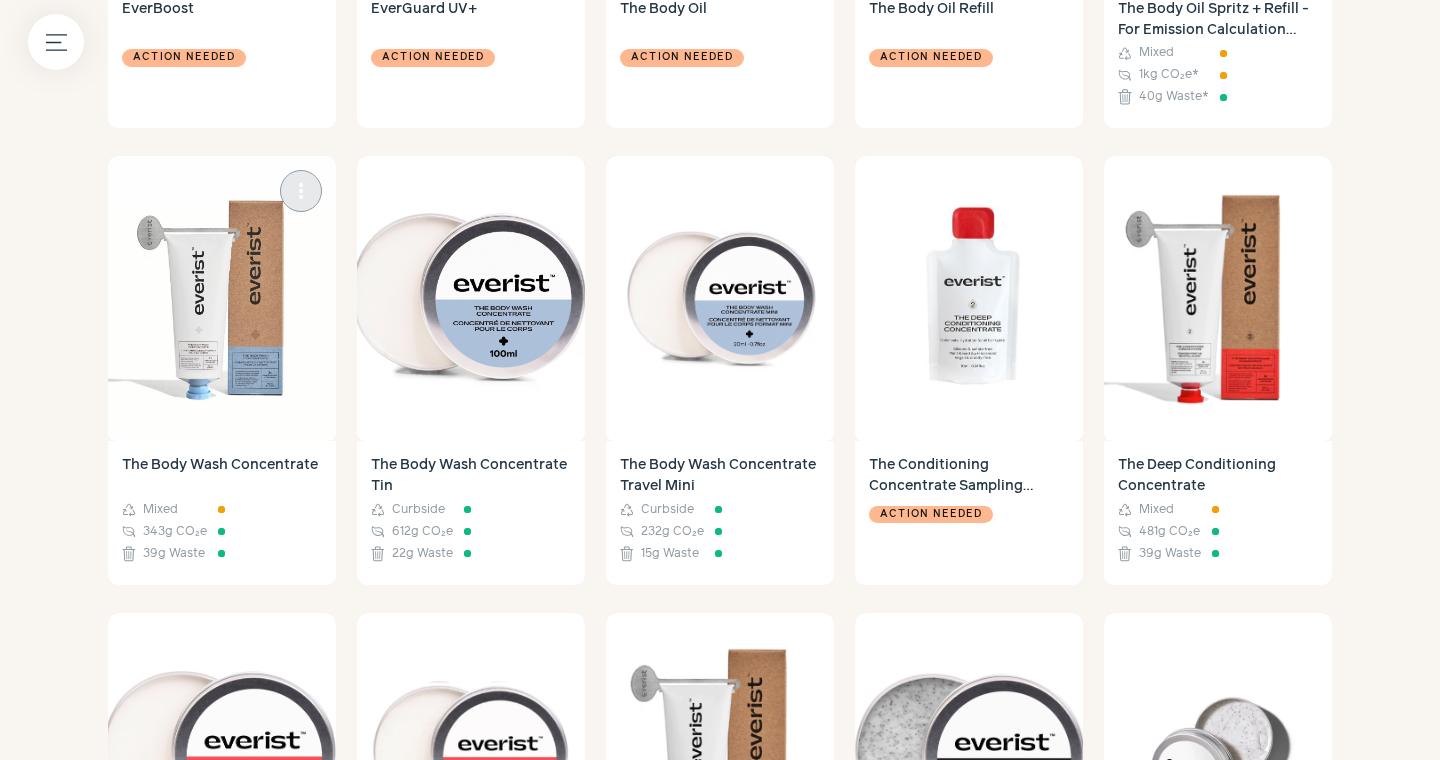 click at bounding box center [222, 298] 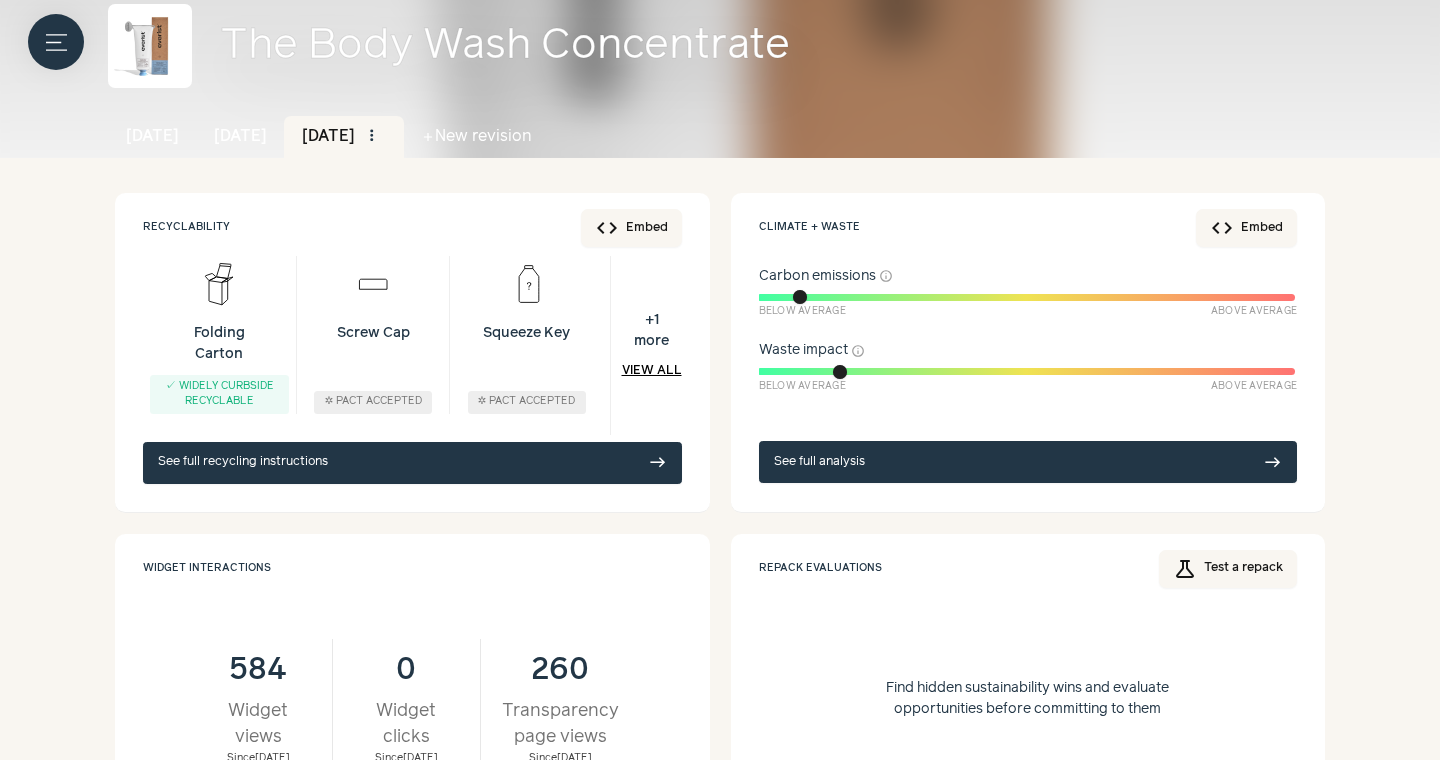 scroll, scrollTop: 135, scrollLeft: 0, axis: vertical 